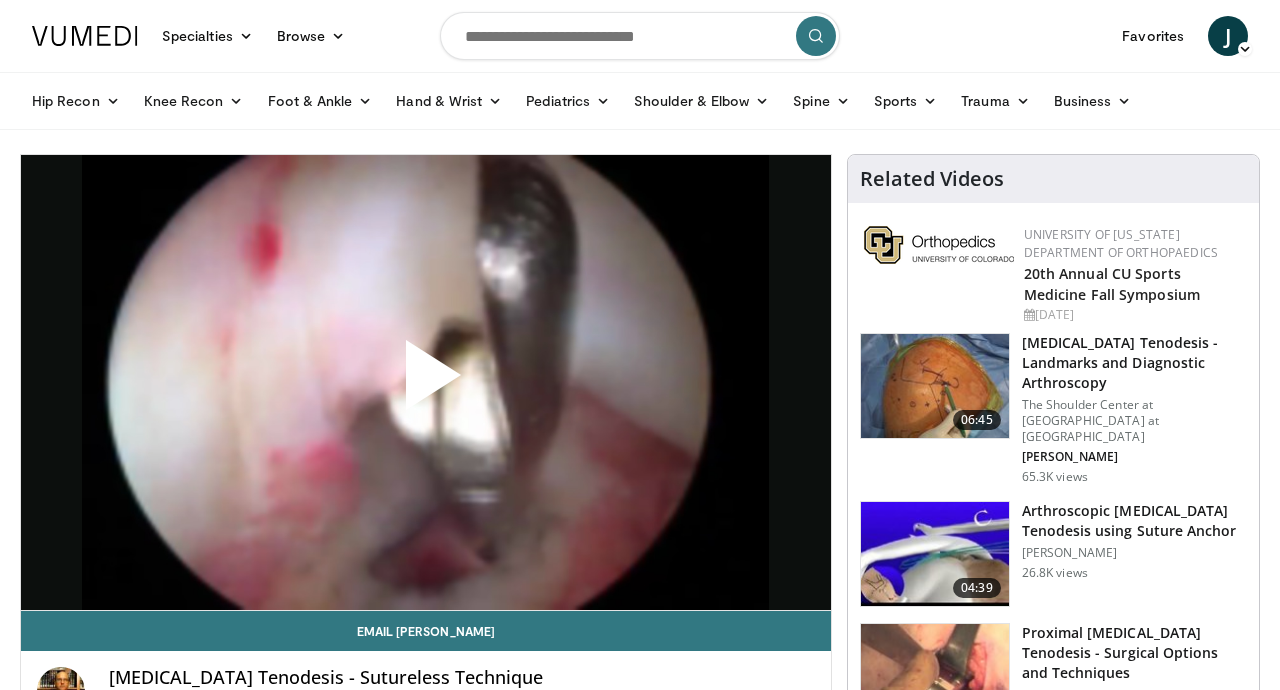 scroll, scrollTop: 0, scrollLeft: 0, axis: both 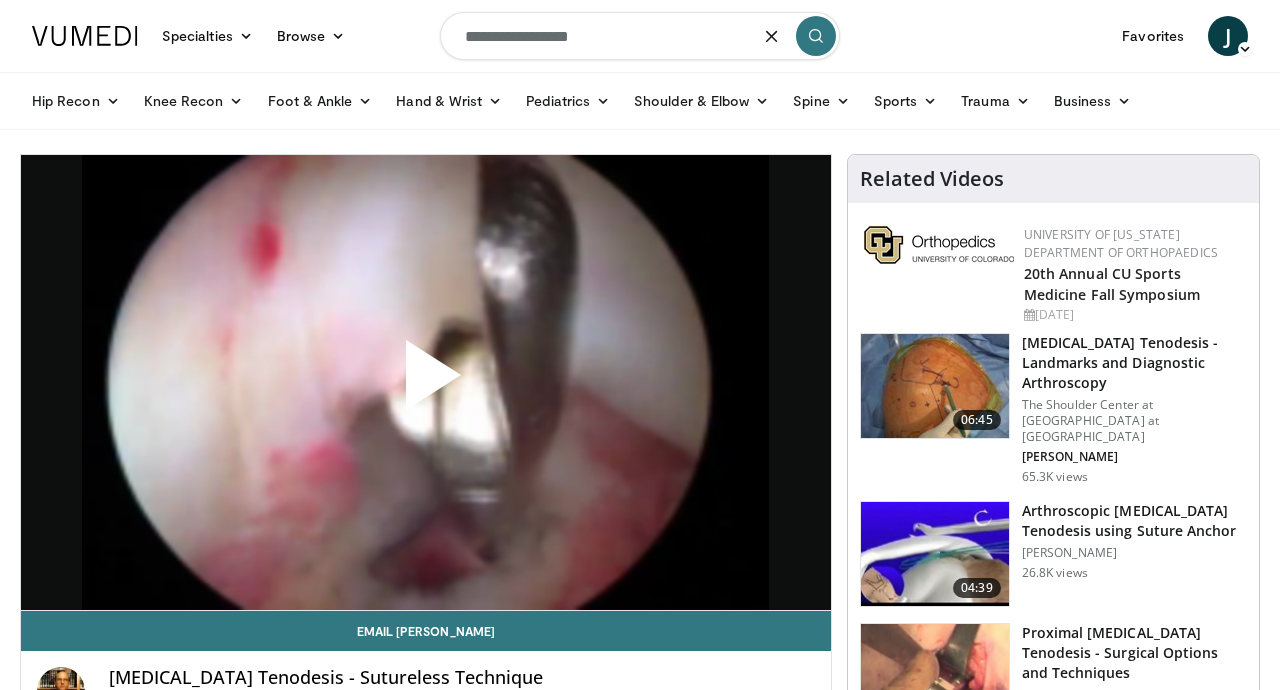 click on "**********" at bounding box center [640, 36] 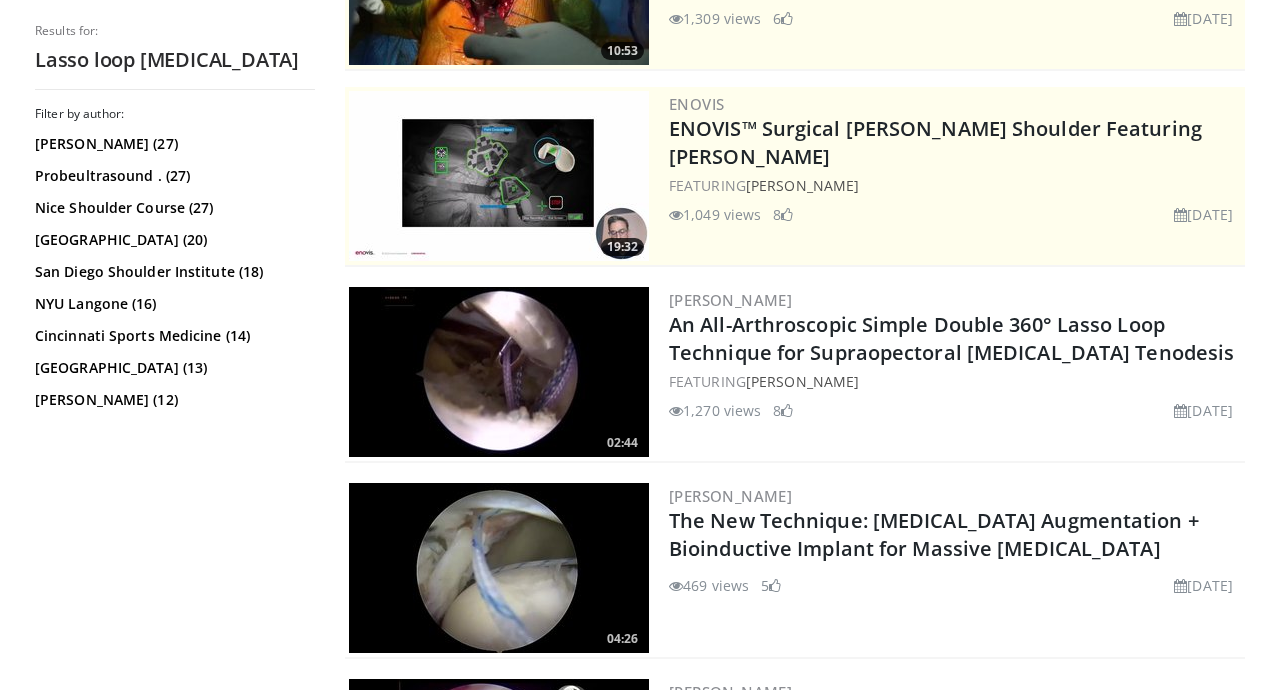 scroll, scrollTop: 336, scrollLeft: 0, axis: vertical 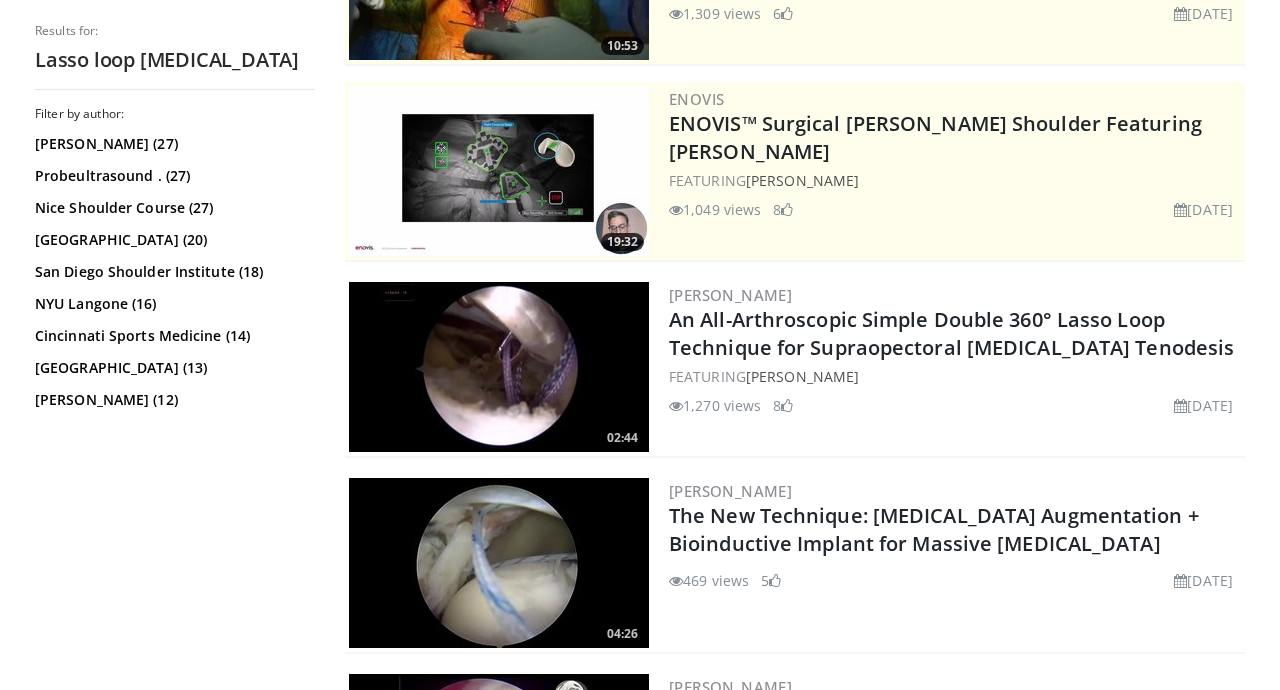 click on "An All-Arthroscopic Simple Double 360° Lasso Loop Technique for Supraopectoral [MEDICAL_DATA] Tenodesis" at bounding box center (951, 333) 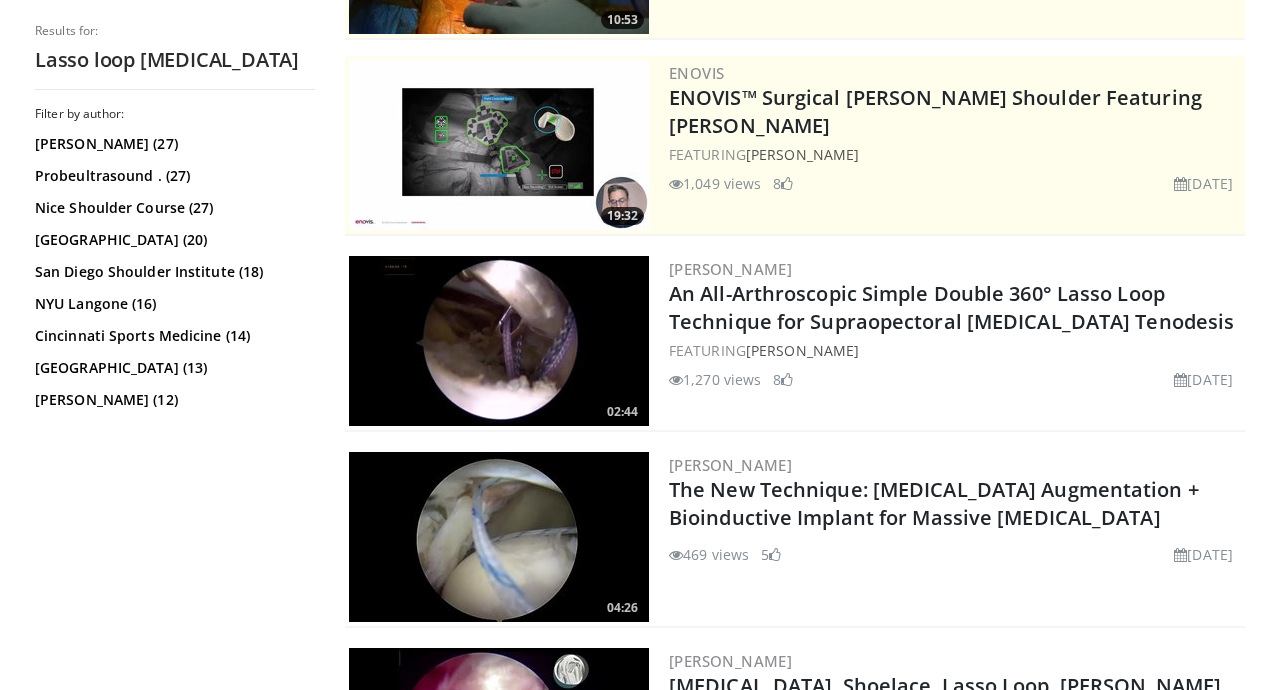 scroll, scrollTop: 400, scrollLeft: 0, axis: vertical 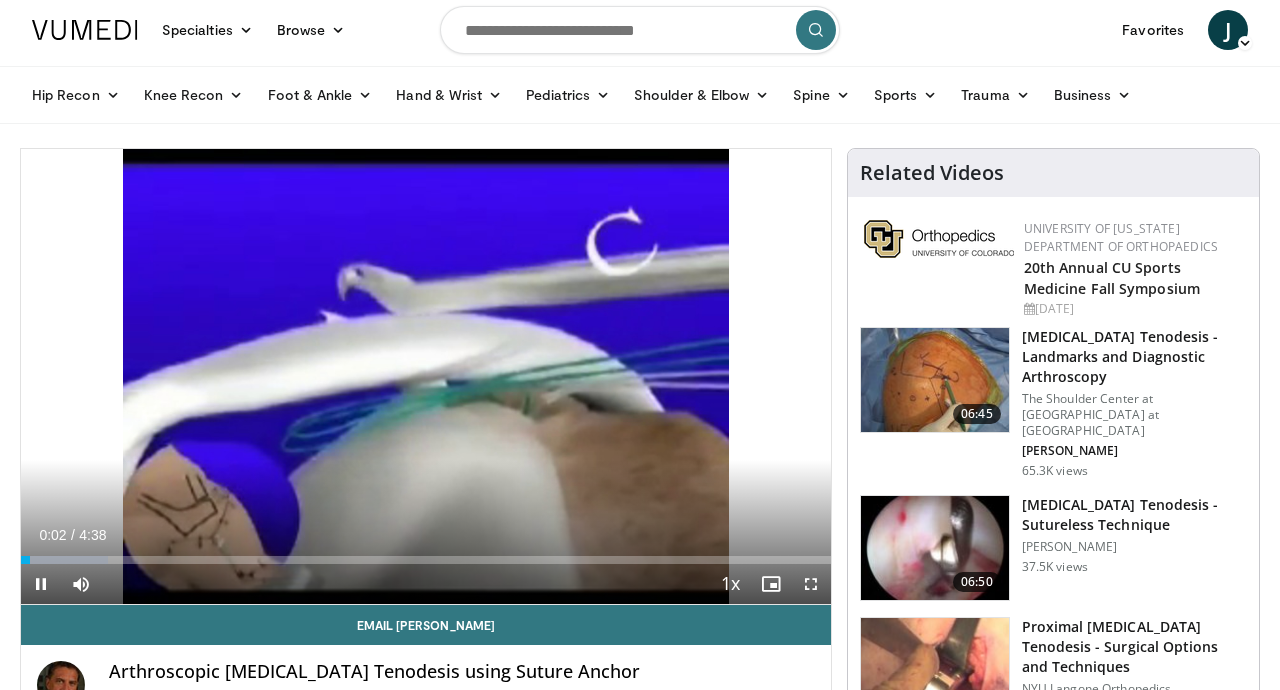 click on "10 seconds
Tap to unmute" at bounding box center (426, 376) 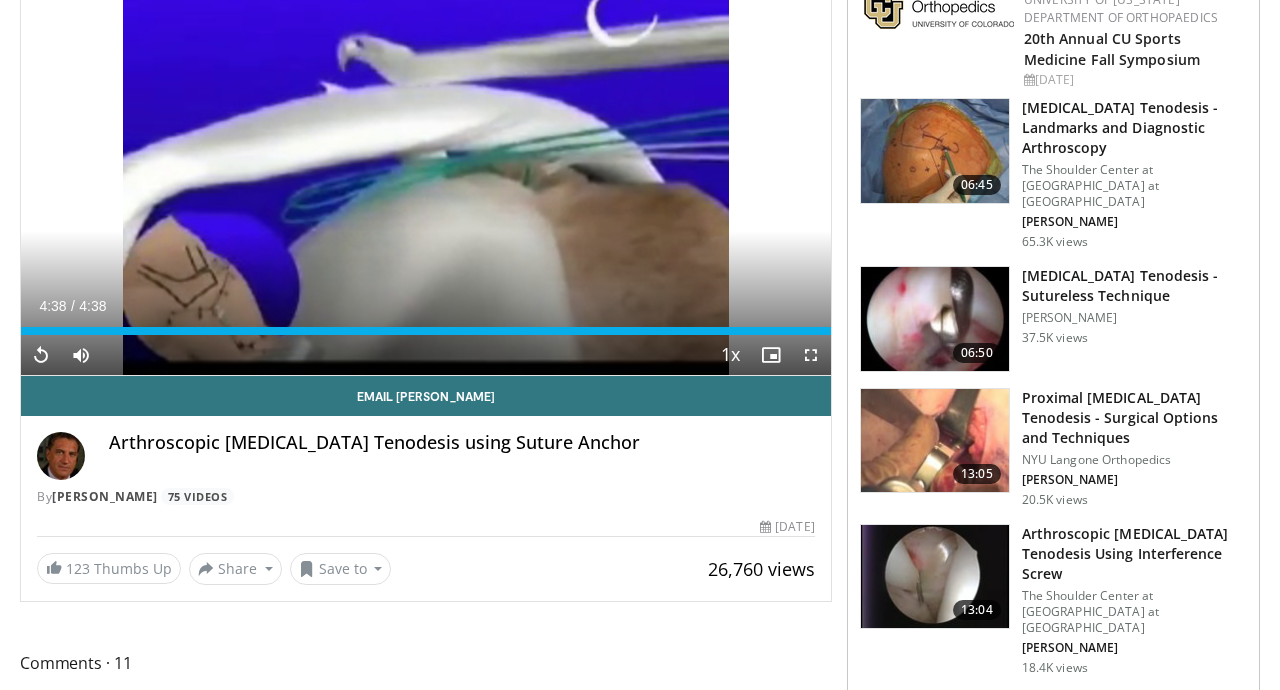 scroll, scrollTop: 236, scrollLeft: 0, axis: vertical 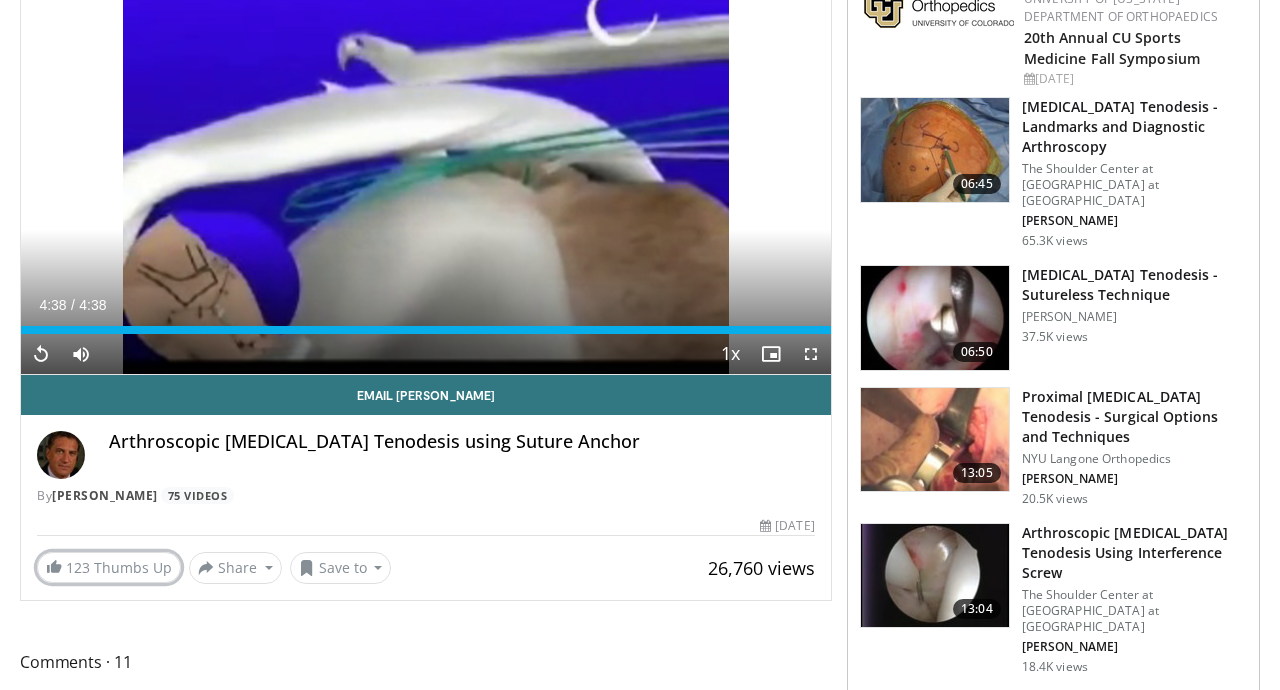 click on "123
Thumbs Up" at bounding box center (109, 567) 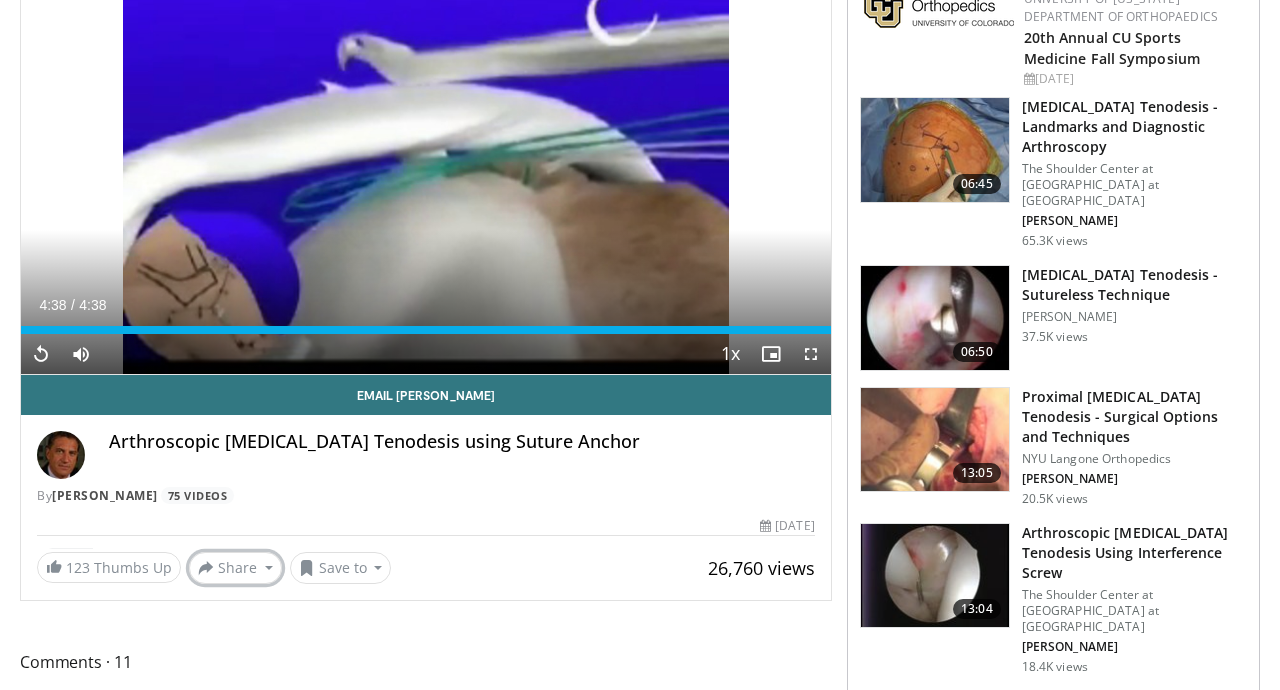 click on "Share" at bounding box center (235, 568) 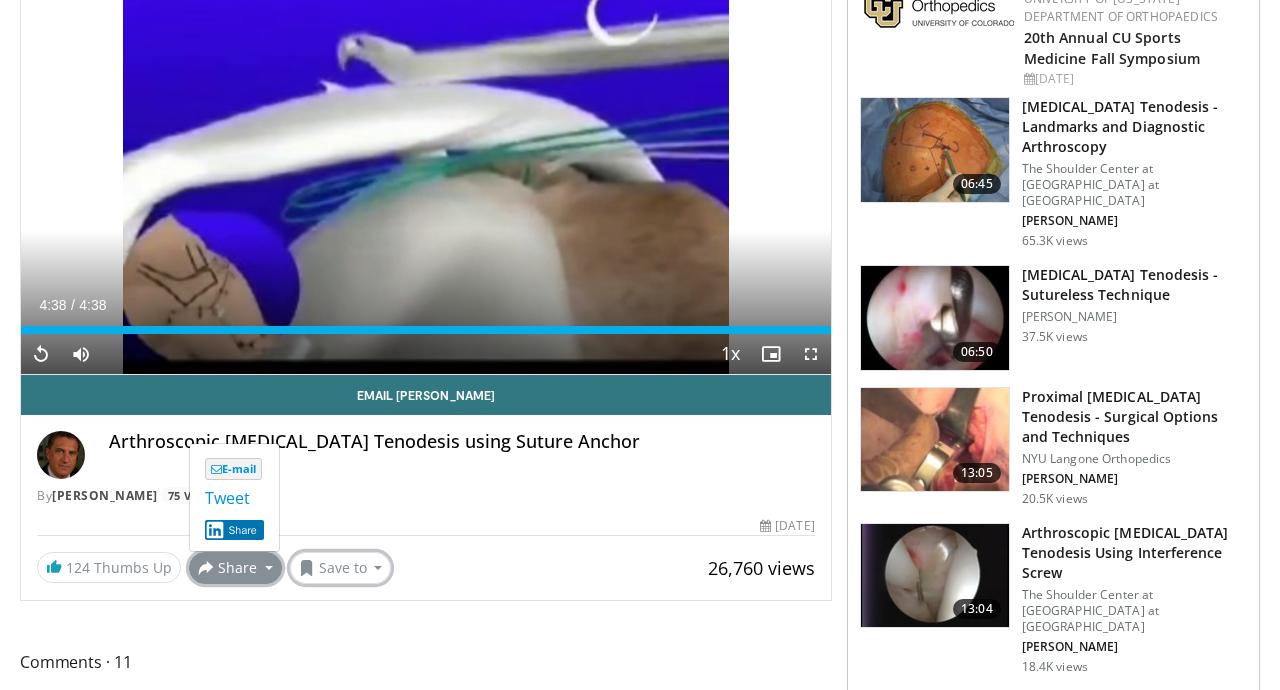click on "Save to" at bounding box center [341, 568] 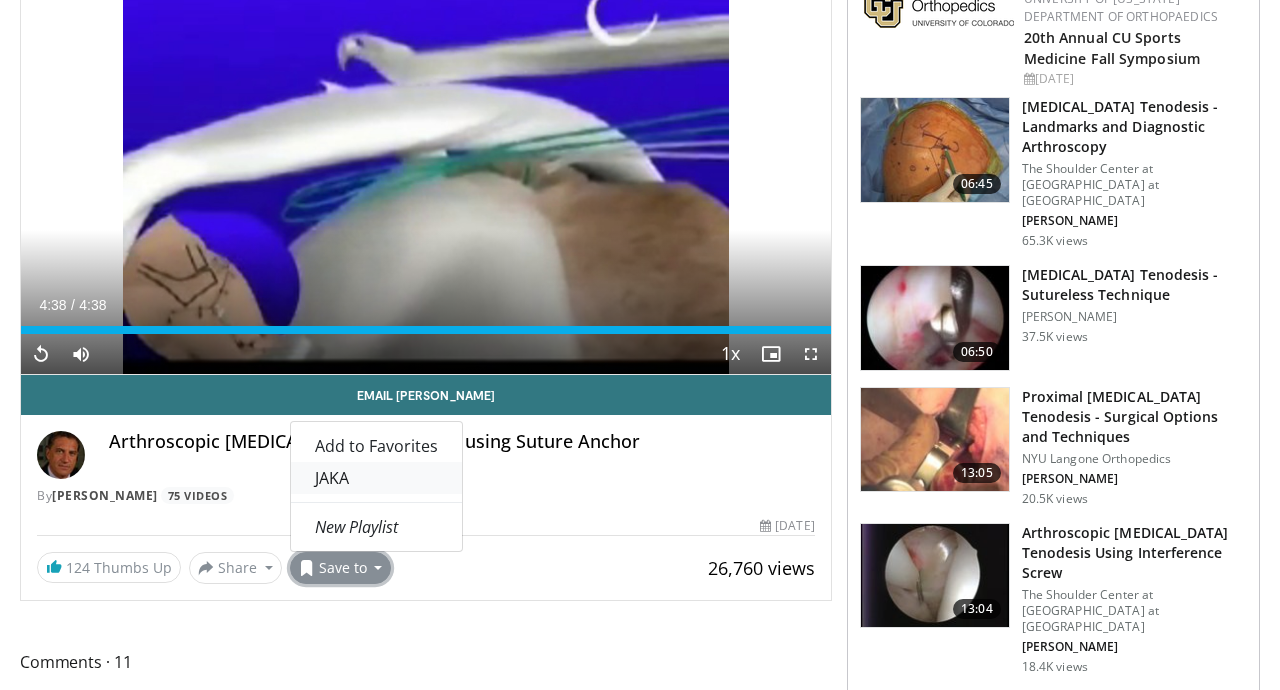 click on "JAKA" at bounding box center (376, 478) 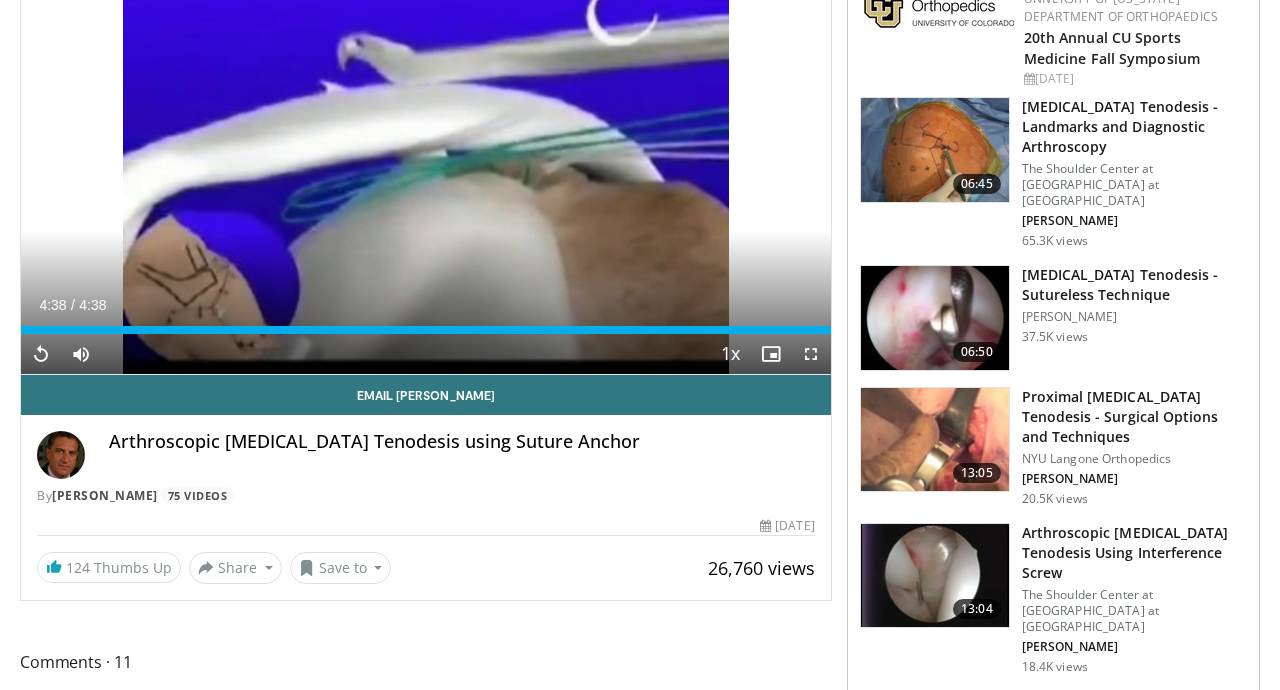 scroll, scrollTop: 302, scrollLeft: 0, axis: vertical 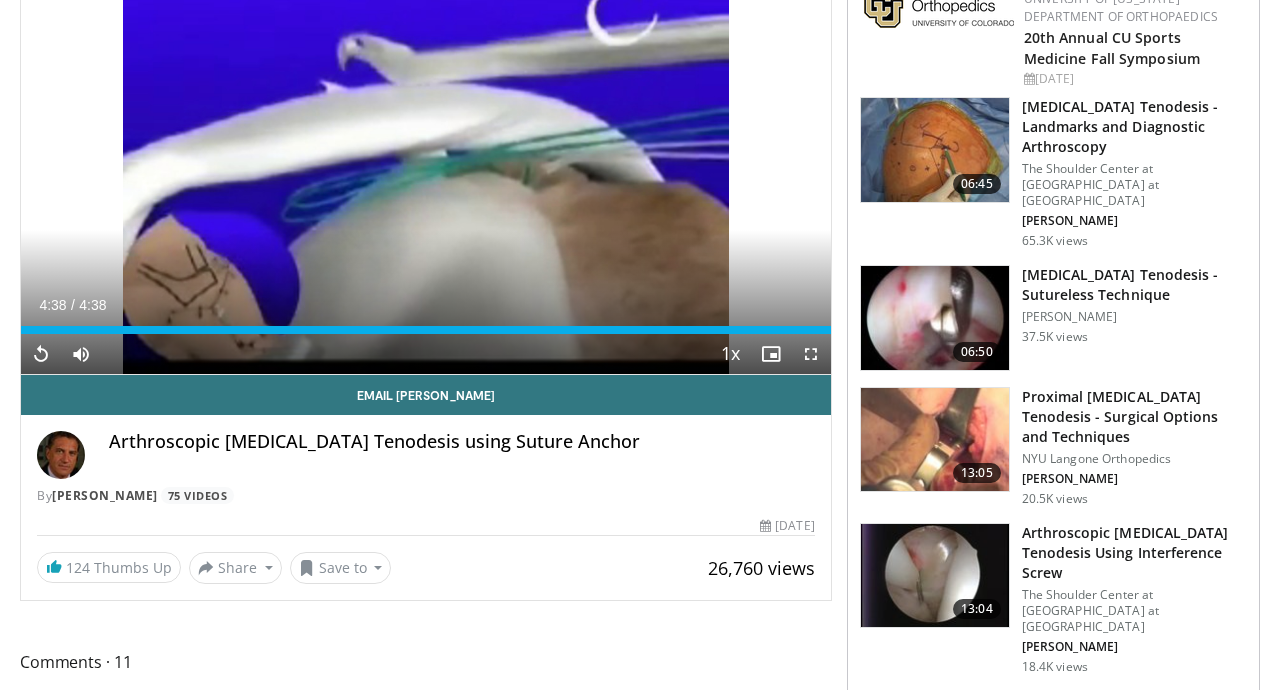 click on "[MEDICAL_DATA] Tenodesis - Sutureless Technique" at bounding box center (1134, 285) 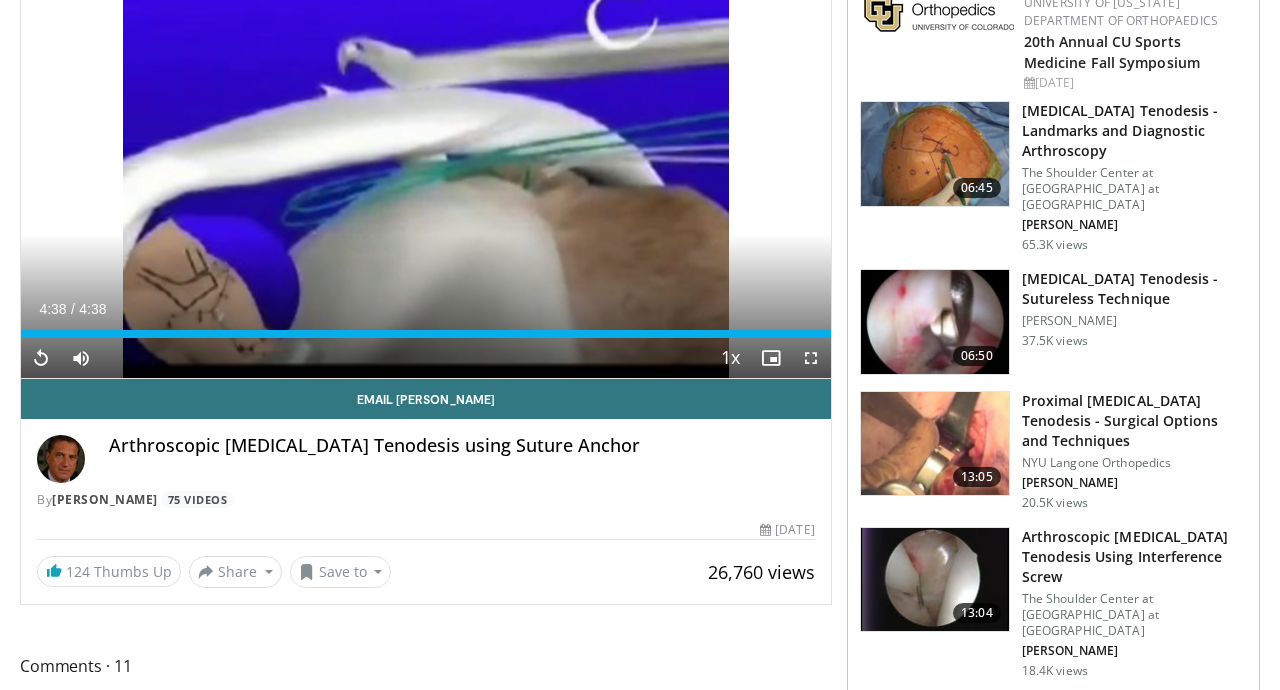 scroll, scrollTop: 236, scrollLeft: 0, axis: vertical 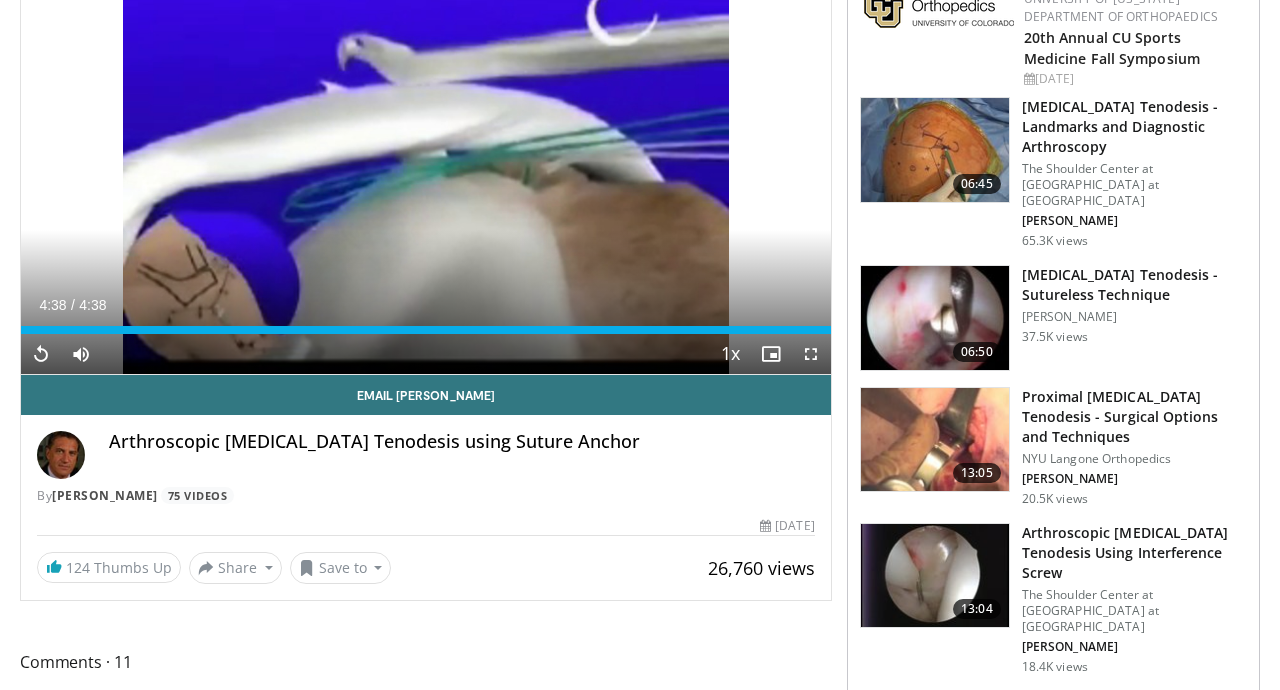 click on "[MEDICAL_DATA] Tenodesis - Sutureless Technique" at bounding box center [1134, 285] 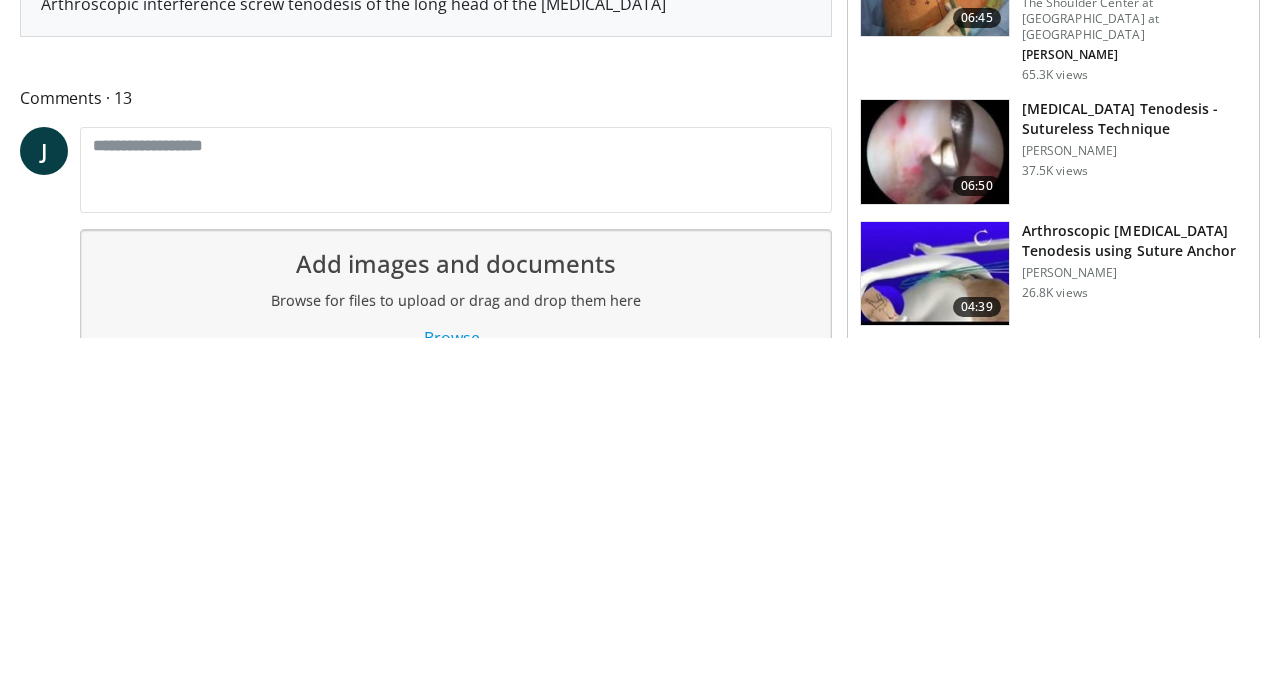 scroll, scrollTop: 507, scrollLeft: 0, axis: vertical 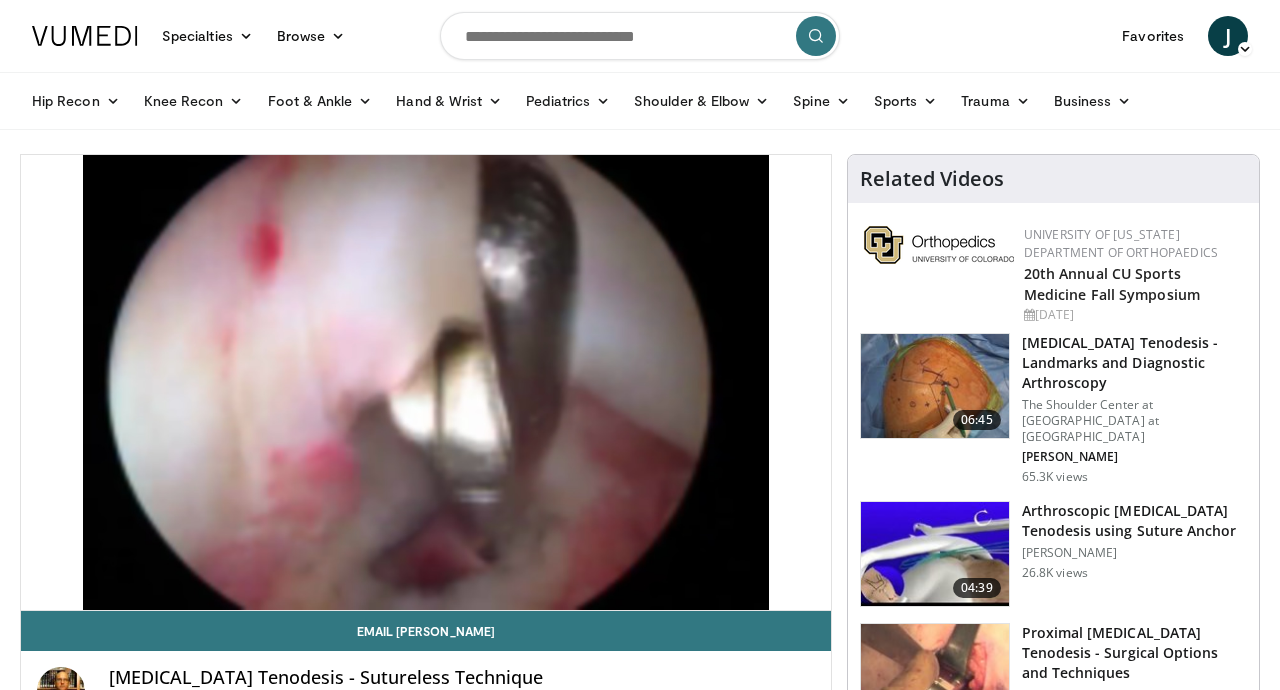 click on "10 seconds
Tap to unmute" at bounding box center (426, 382) 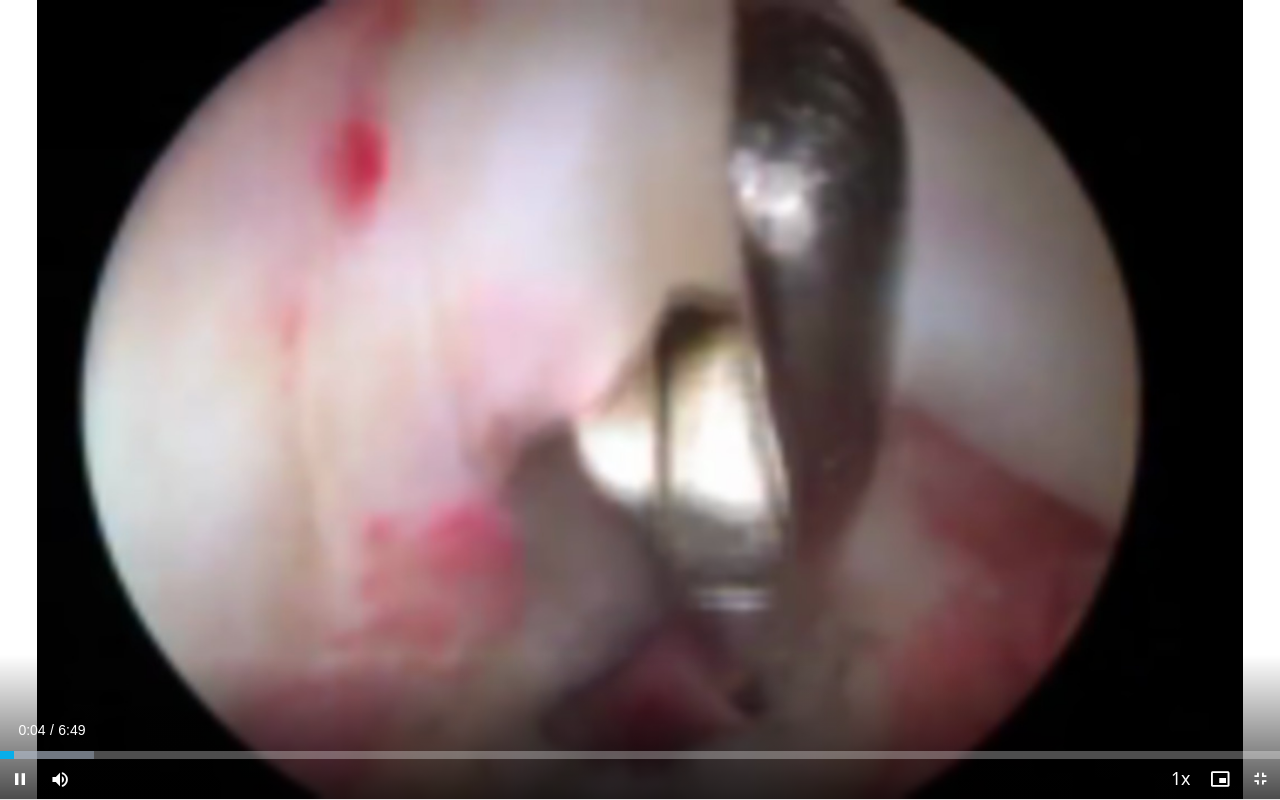 click on "10 seconds
Tap to unmute" at bounding box center (640, 399) 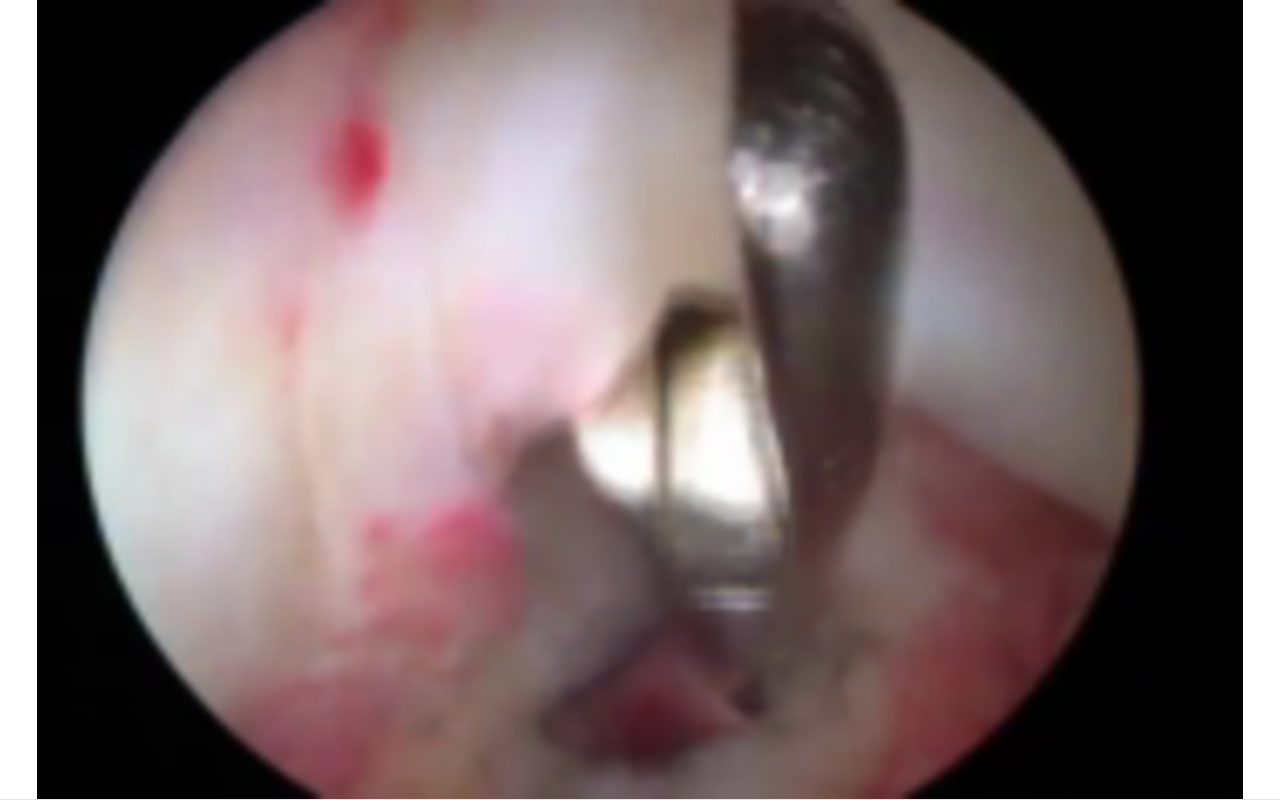 click on "10 seconds
Tap to unmute" at bounding box center [640, 399] 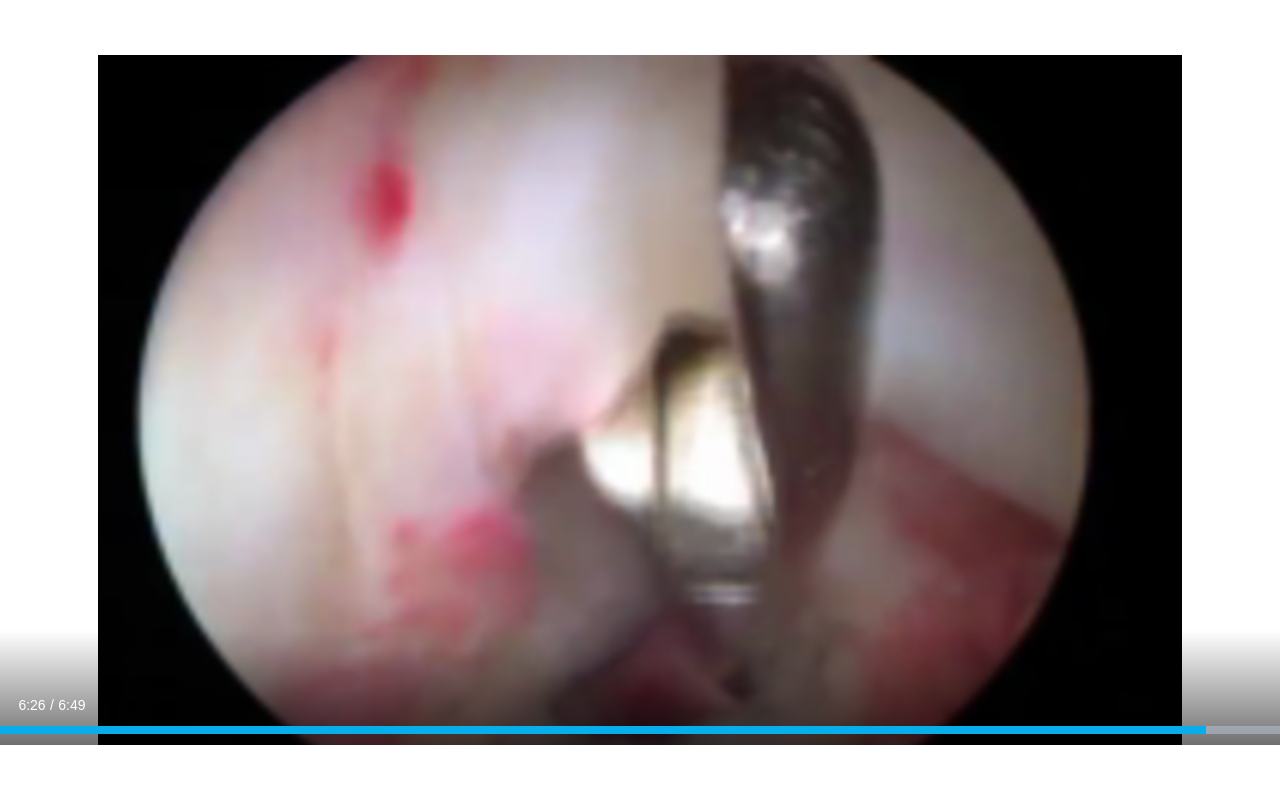 scroll, scrollTop: 159, scrollLeft: 0, axis: vertical 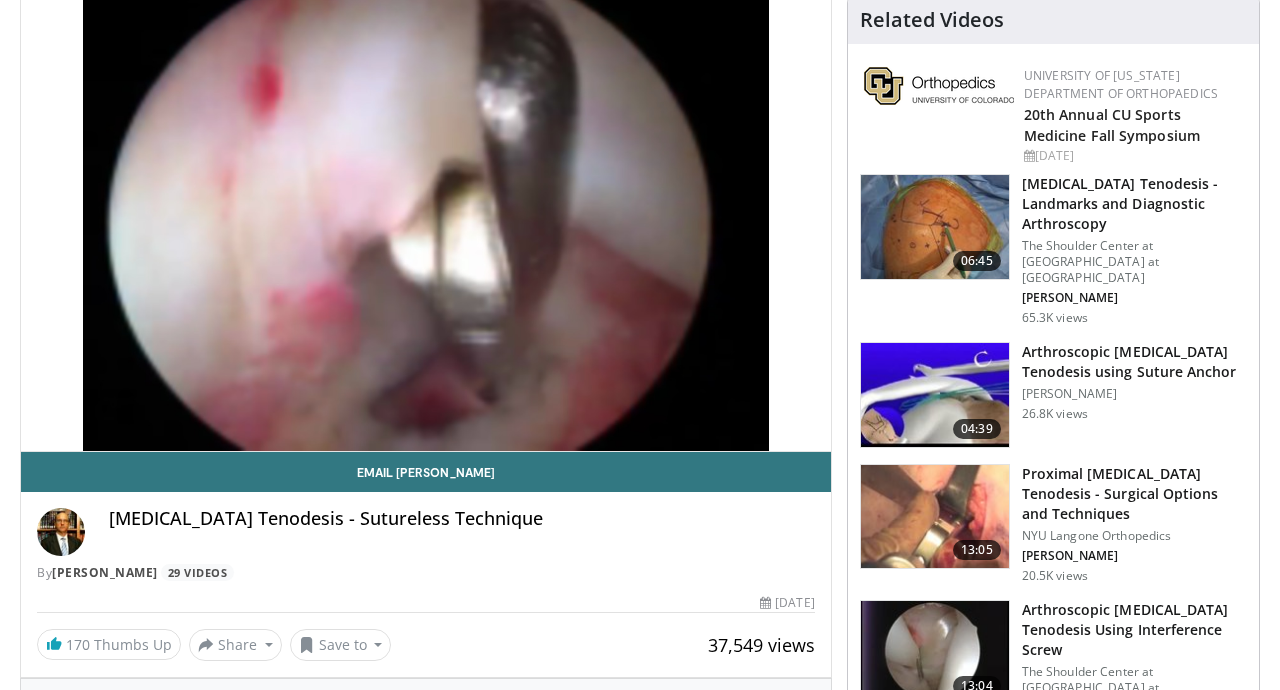 click on "10 seconds
Tap to unmute" at bounding box center [426, 223] 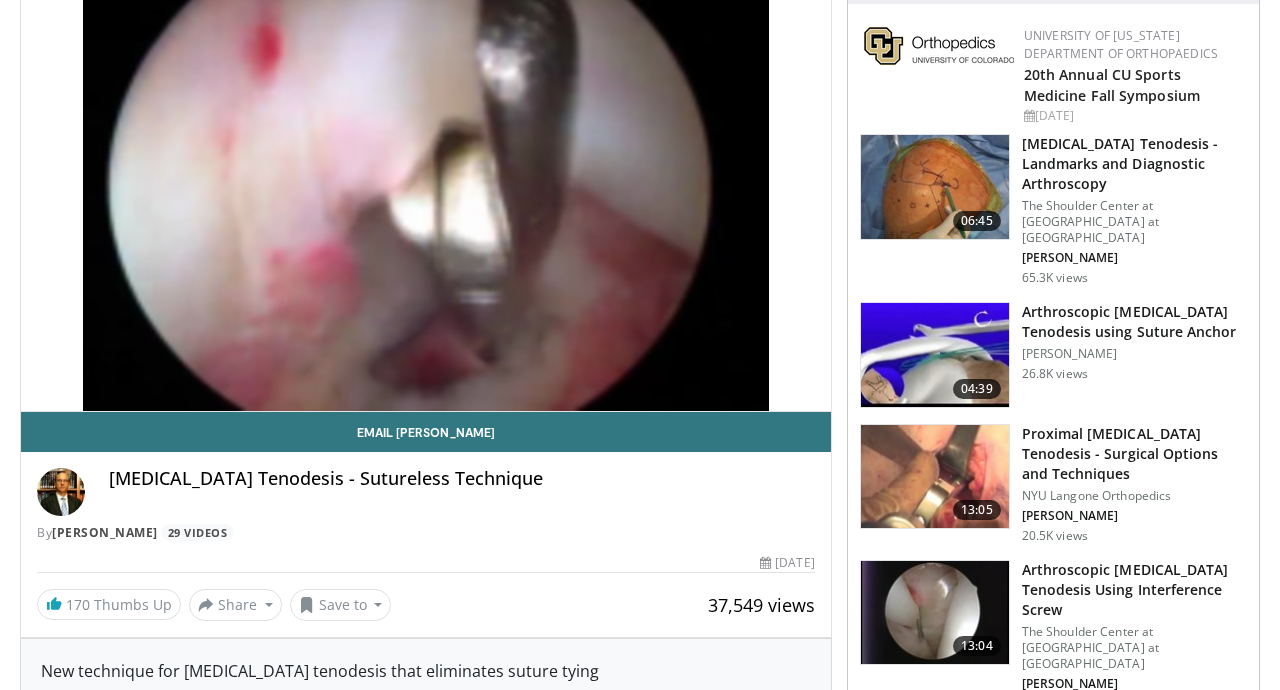 scroll, scrollTop: 215, scrollLeft: 0, axis: vertical 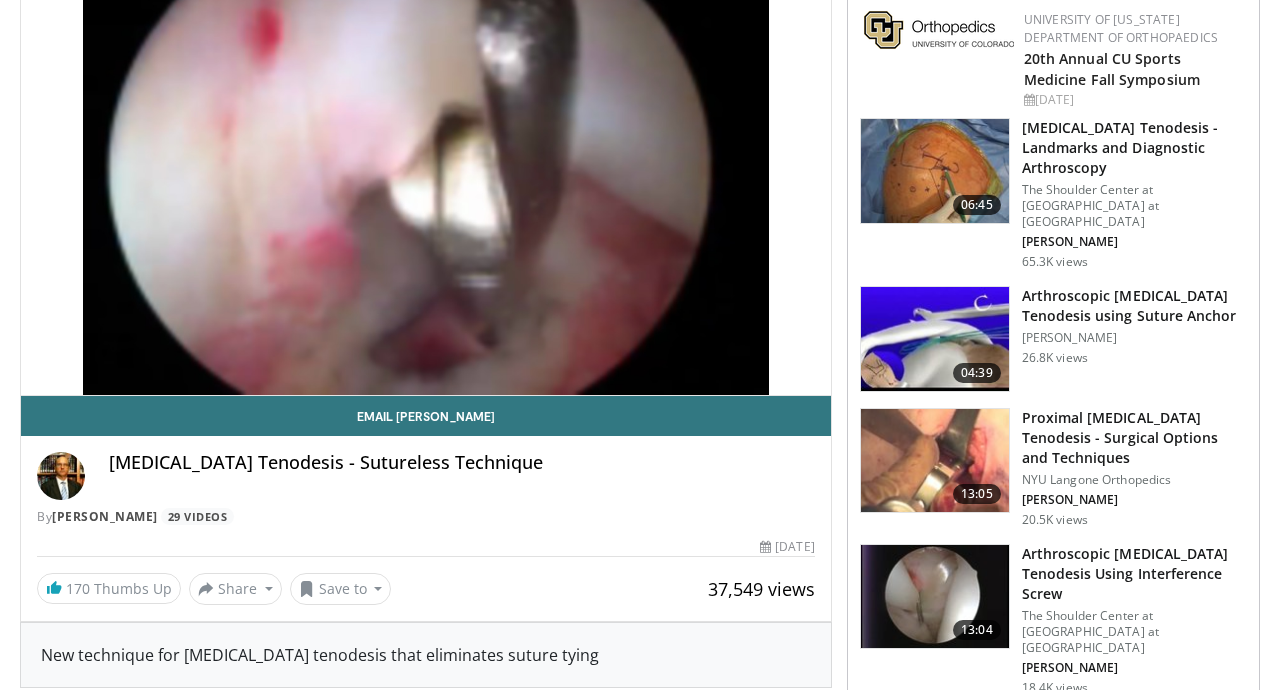 click on "10 seconds
Tap to unmute" at bounding box center (426, 167) 